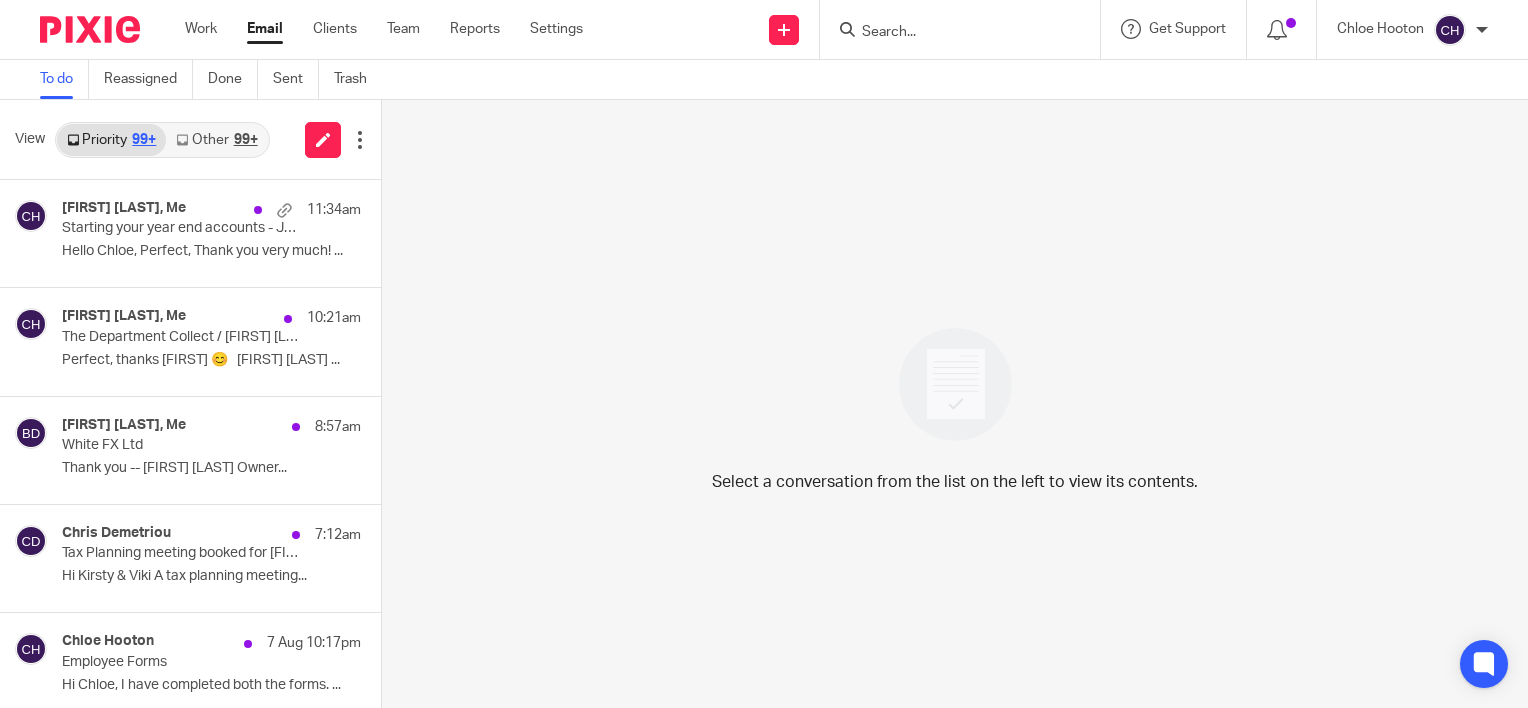 scroll, scrollTop: 0, scrollLeft: 0, axis: both 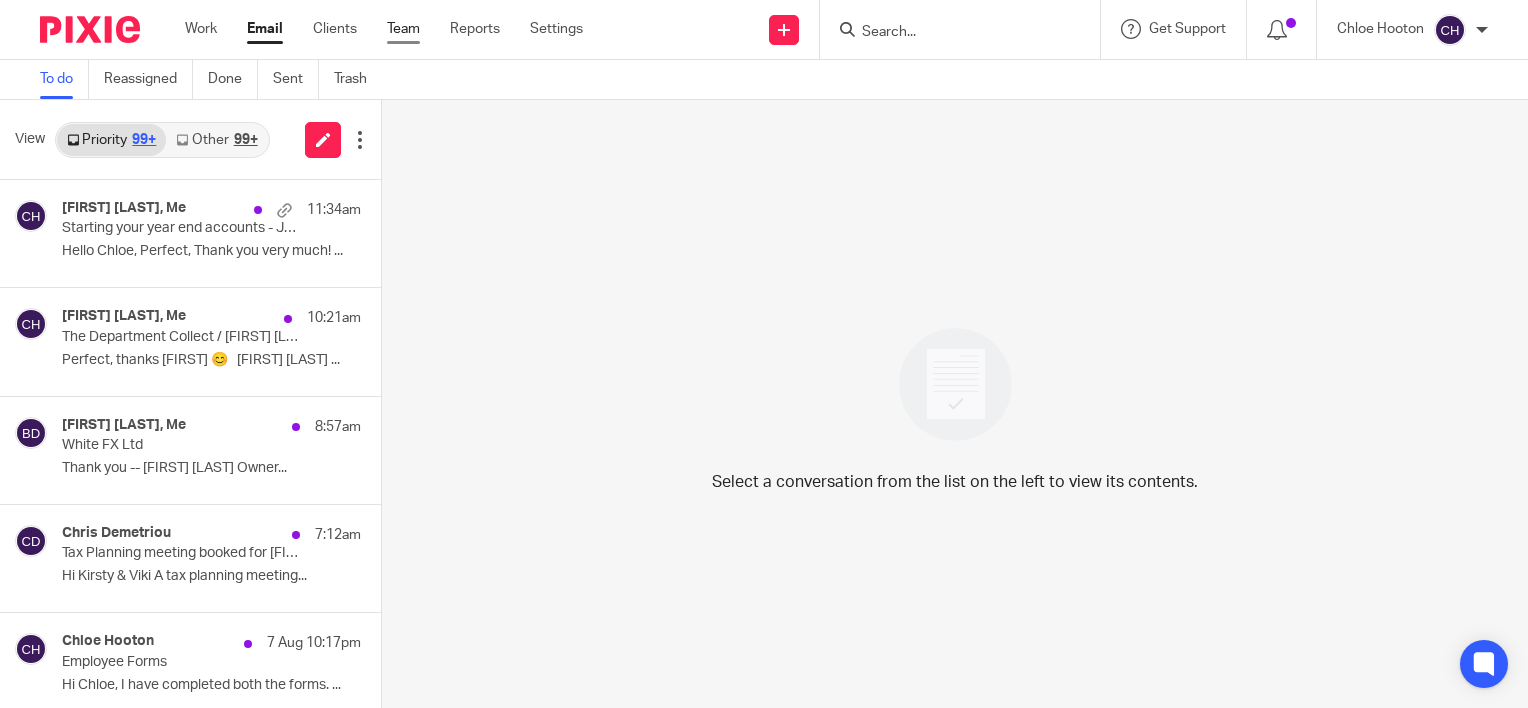click on "Team" at bounding box center (403, 29) 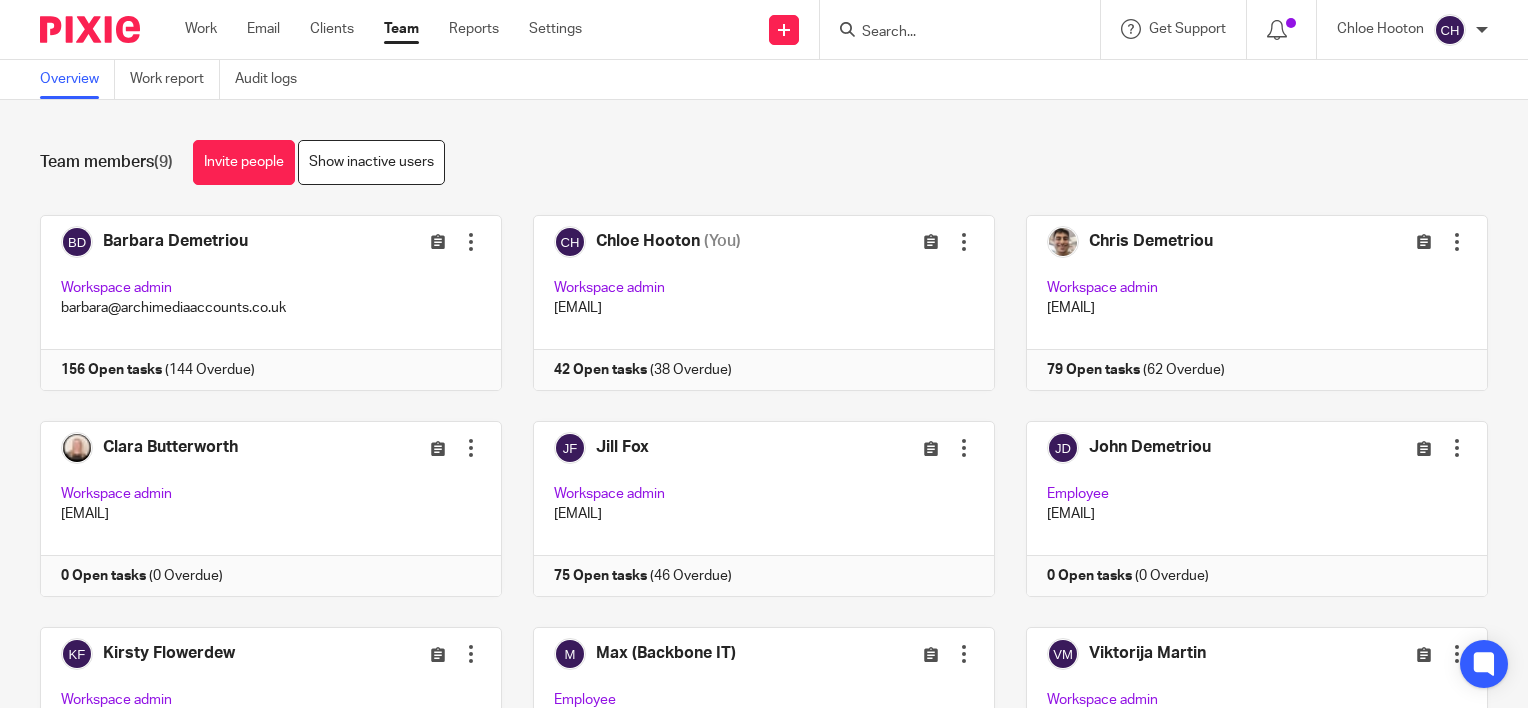 scroll, scrollTop: 0, scrollLeft: 0, axis: both 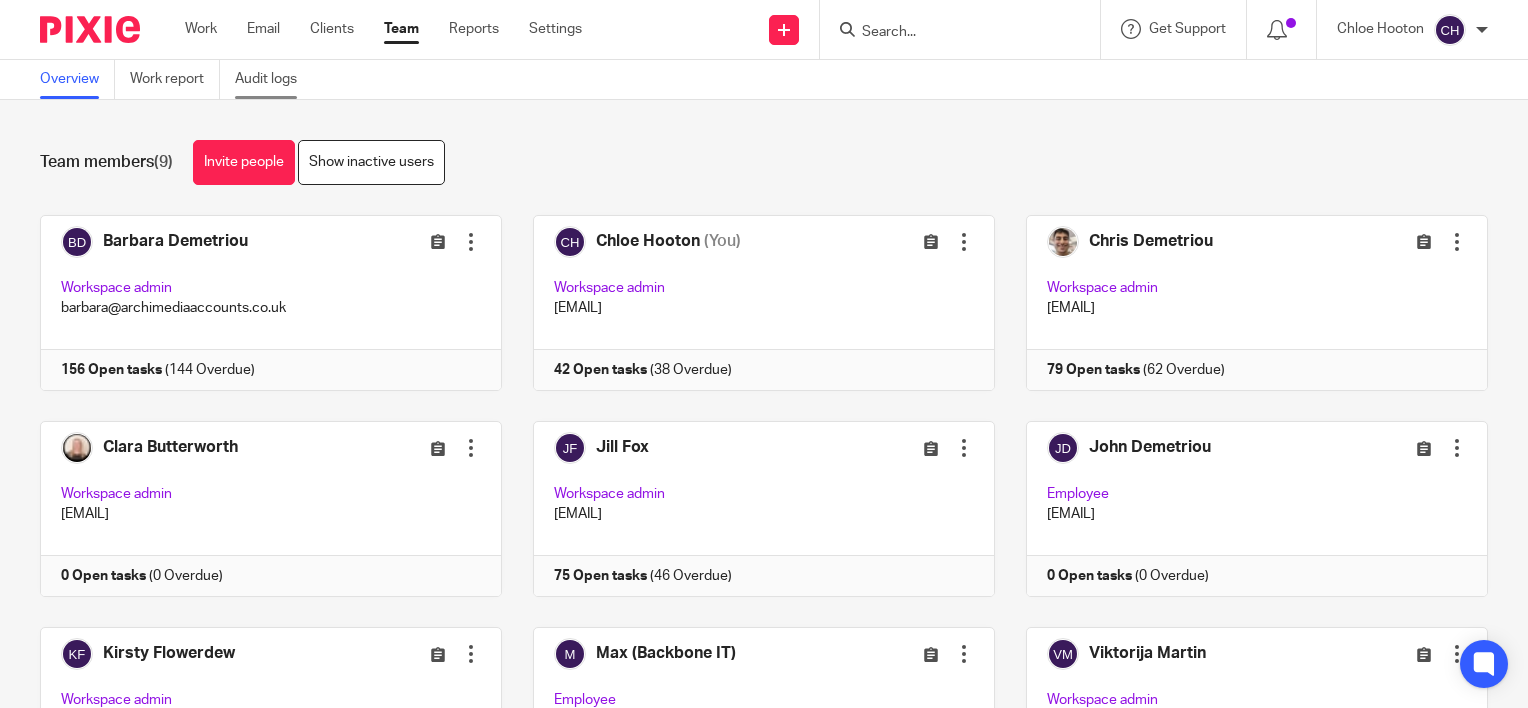 click on "Audit logs" at bounding box center (273, 79) 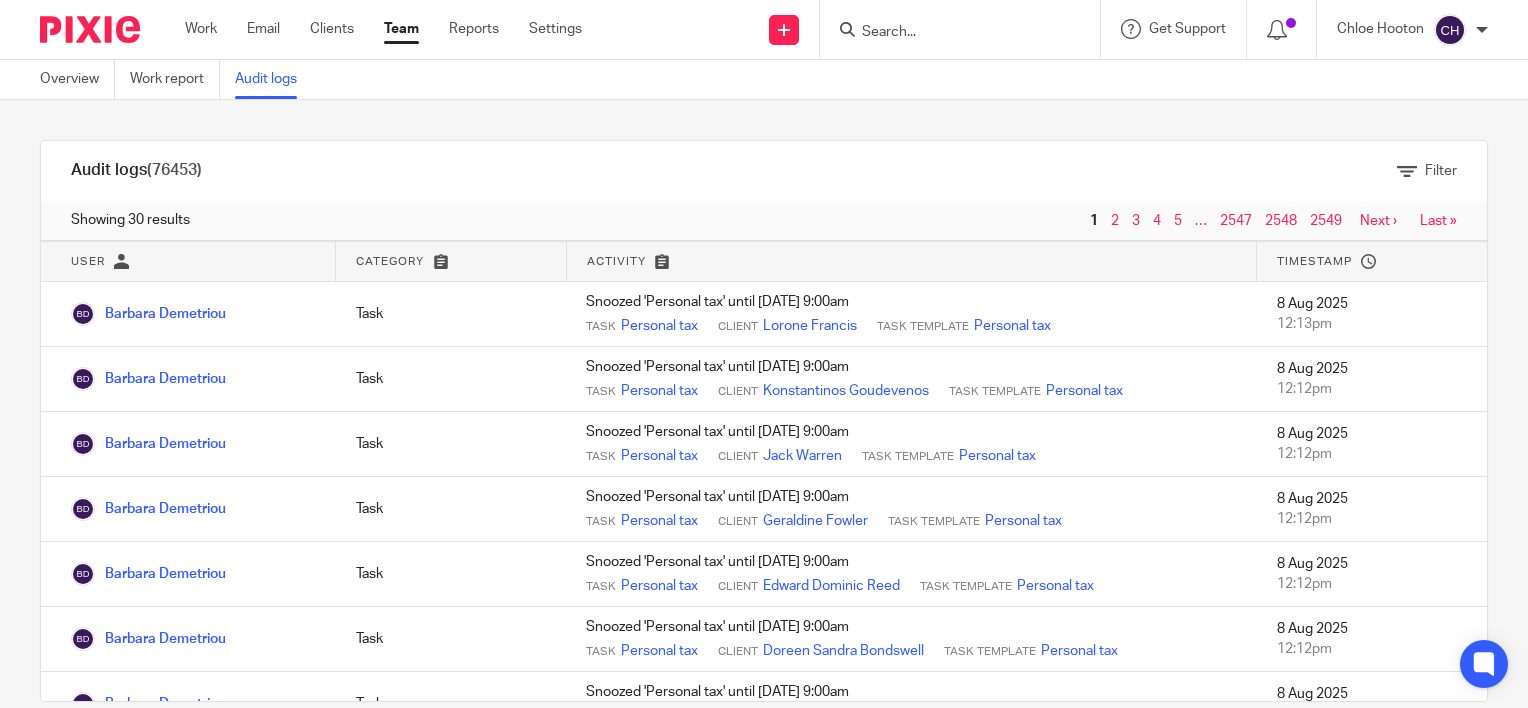 scroll, scrollTop: 0, scrollLeft: 0, axis: both 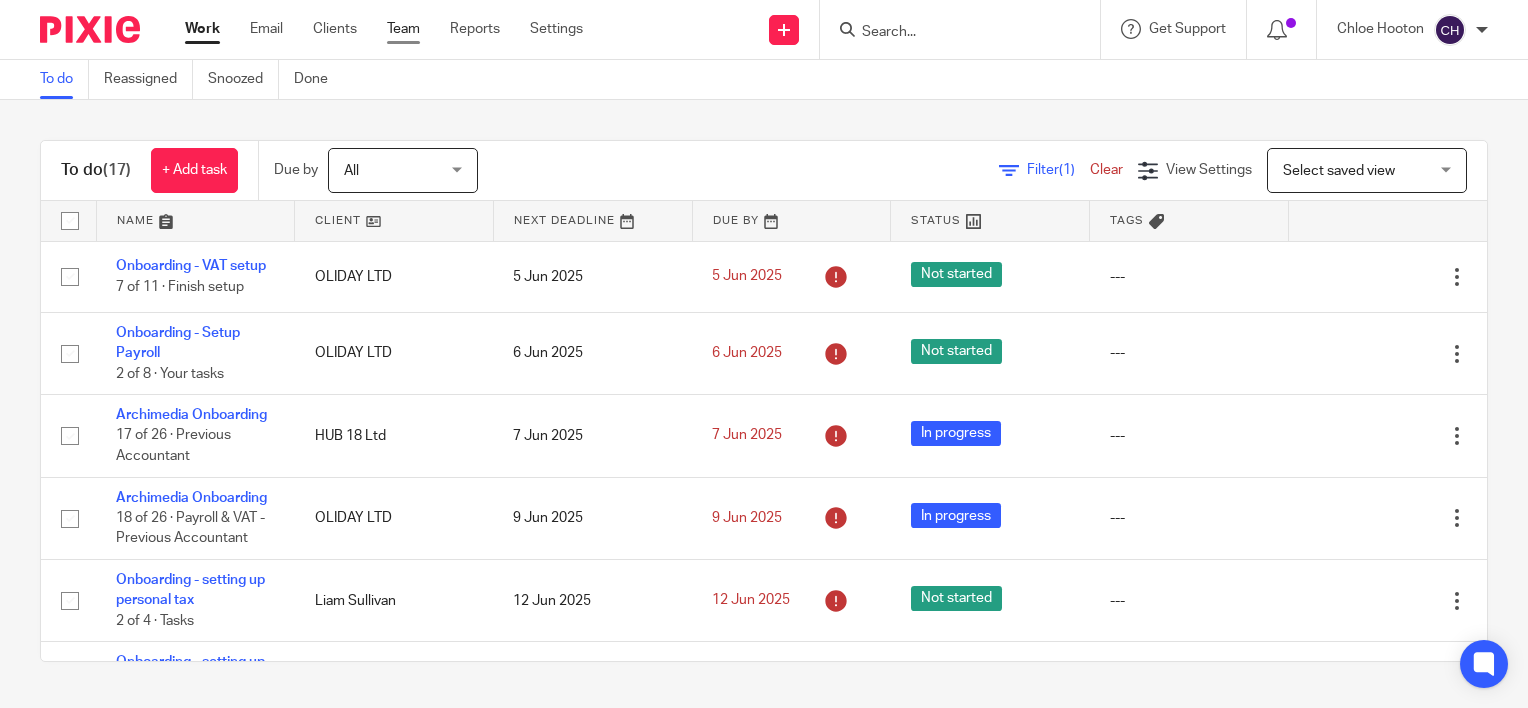 click on "Team" at bounding box center (403, 29) 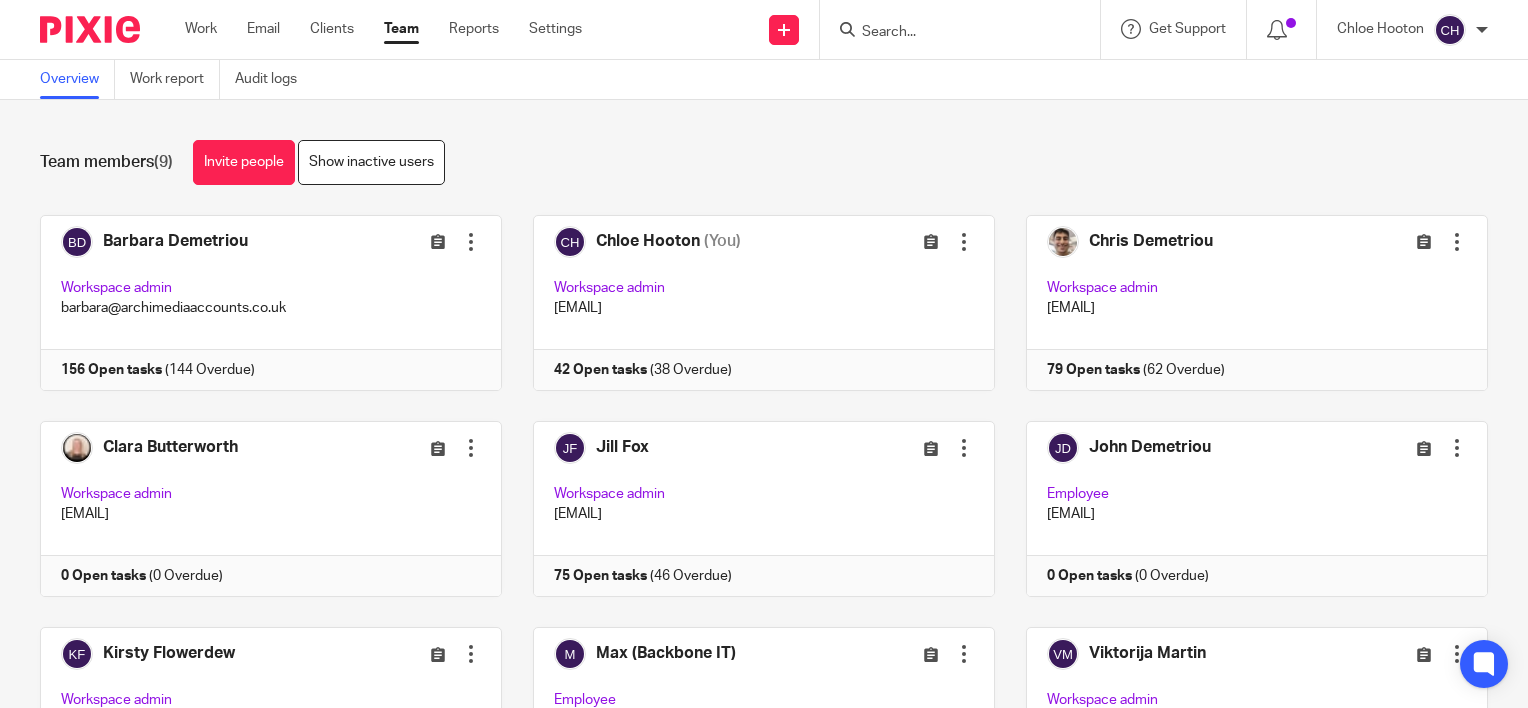 scroll, scrollTop: 0, scrollLeft: 0, axis: both 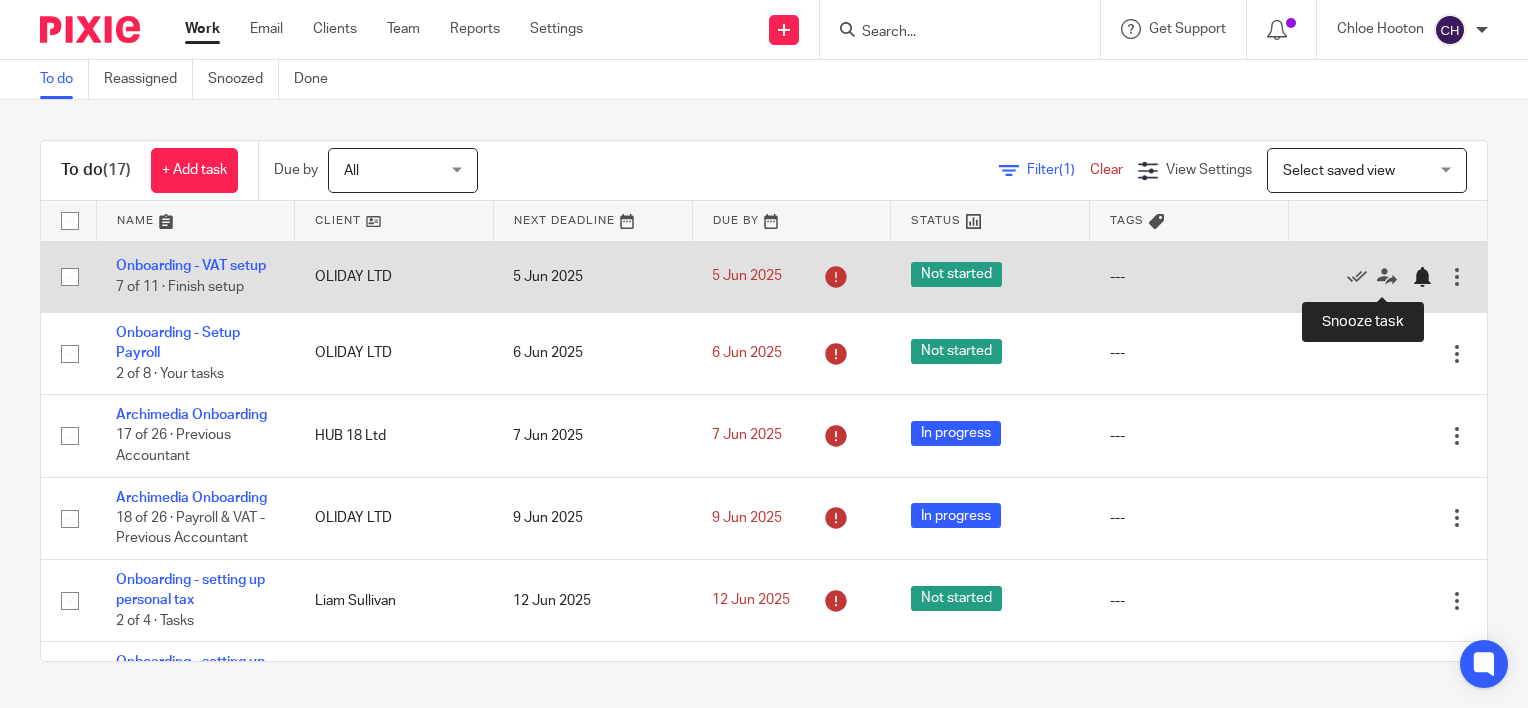 click at bounding box center [1422, 277] 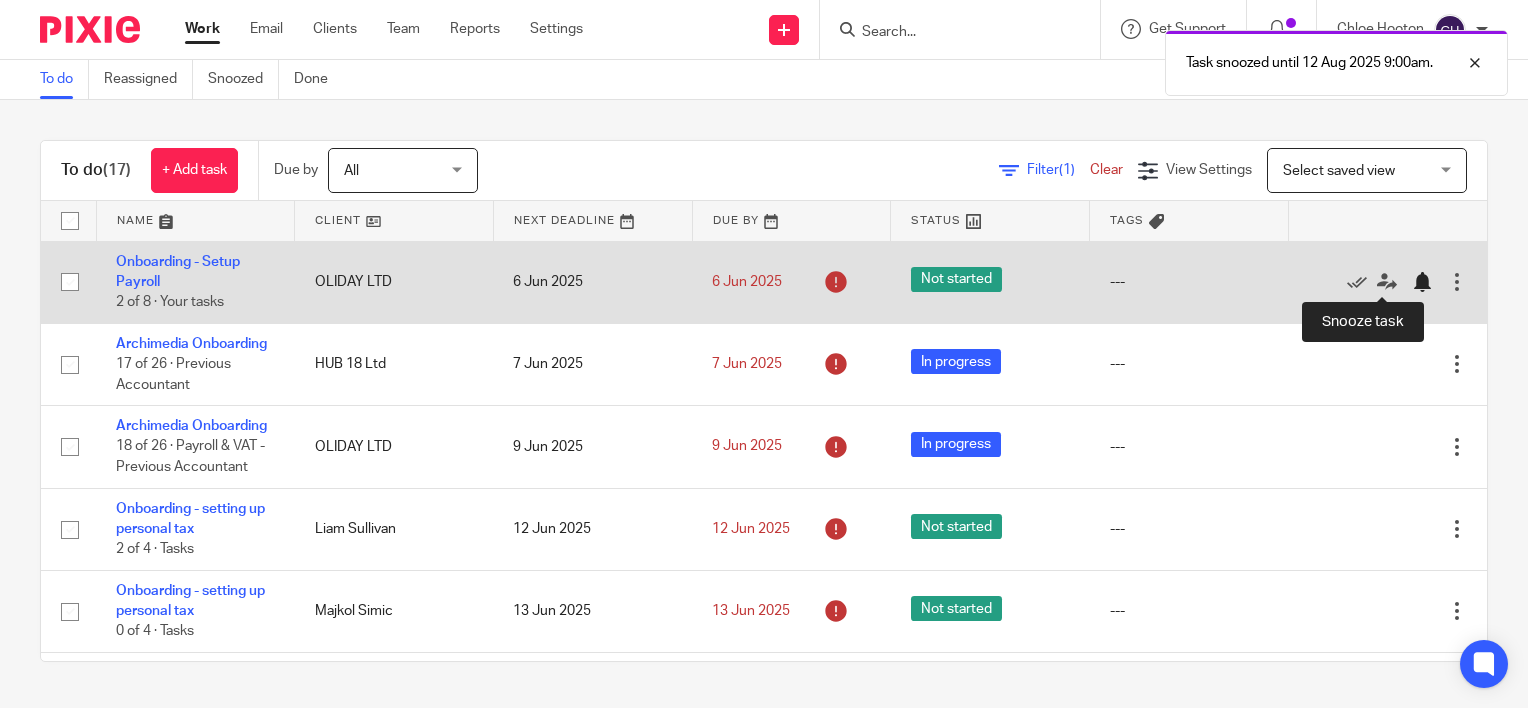 click at bounding box center [1422, 282] 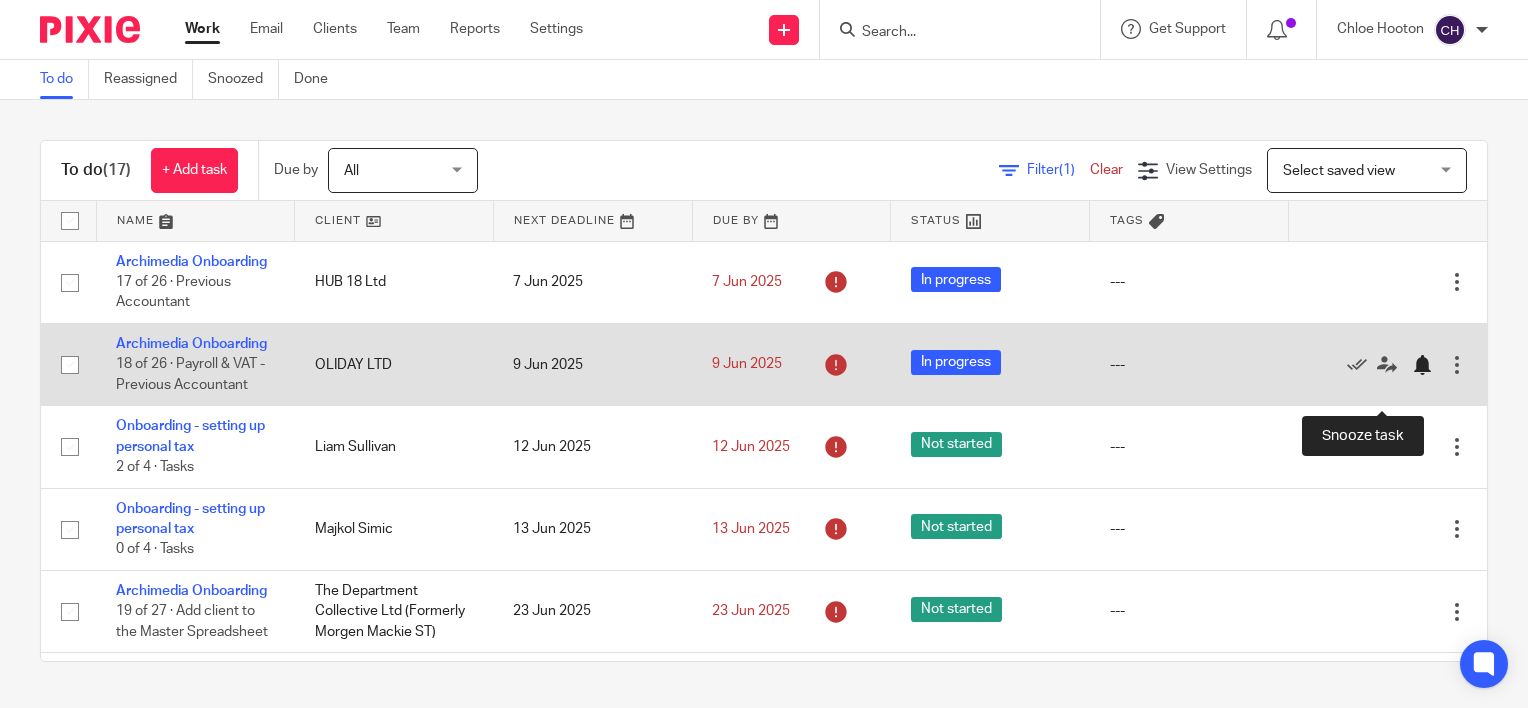 click at bounding box center (1422, 365) 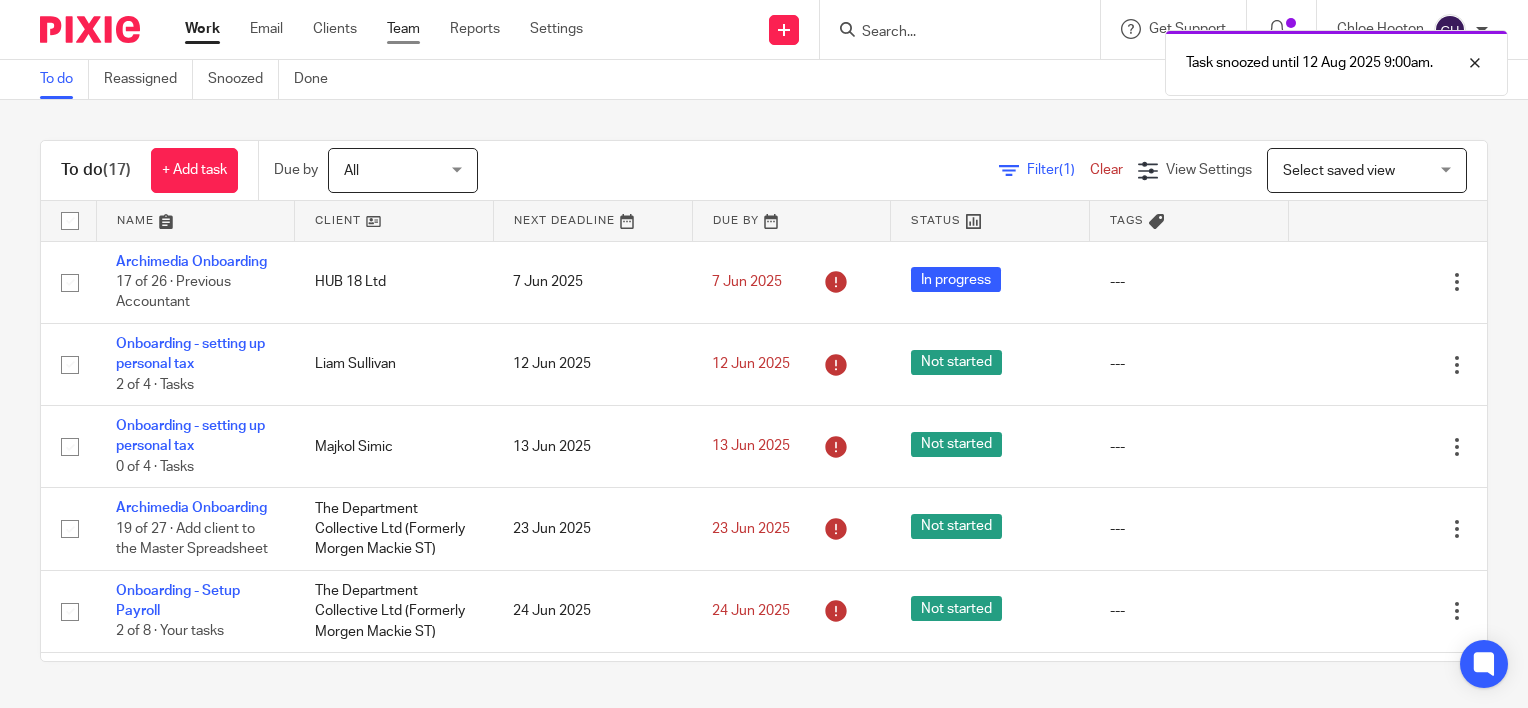 click on "Team" at bounding box center [403, 29] 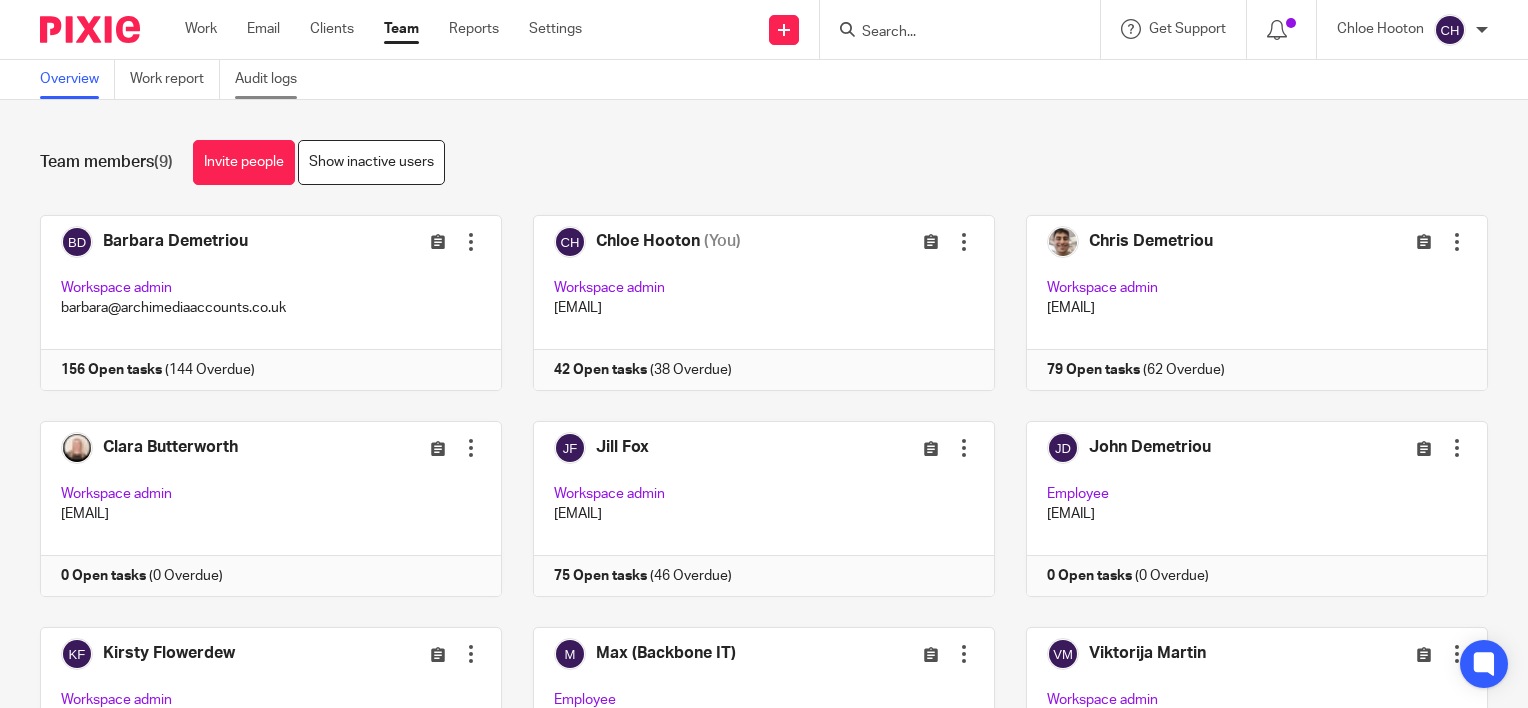 scroll, scrollTop: 0, scrollLeft: 0, axis: both 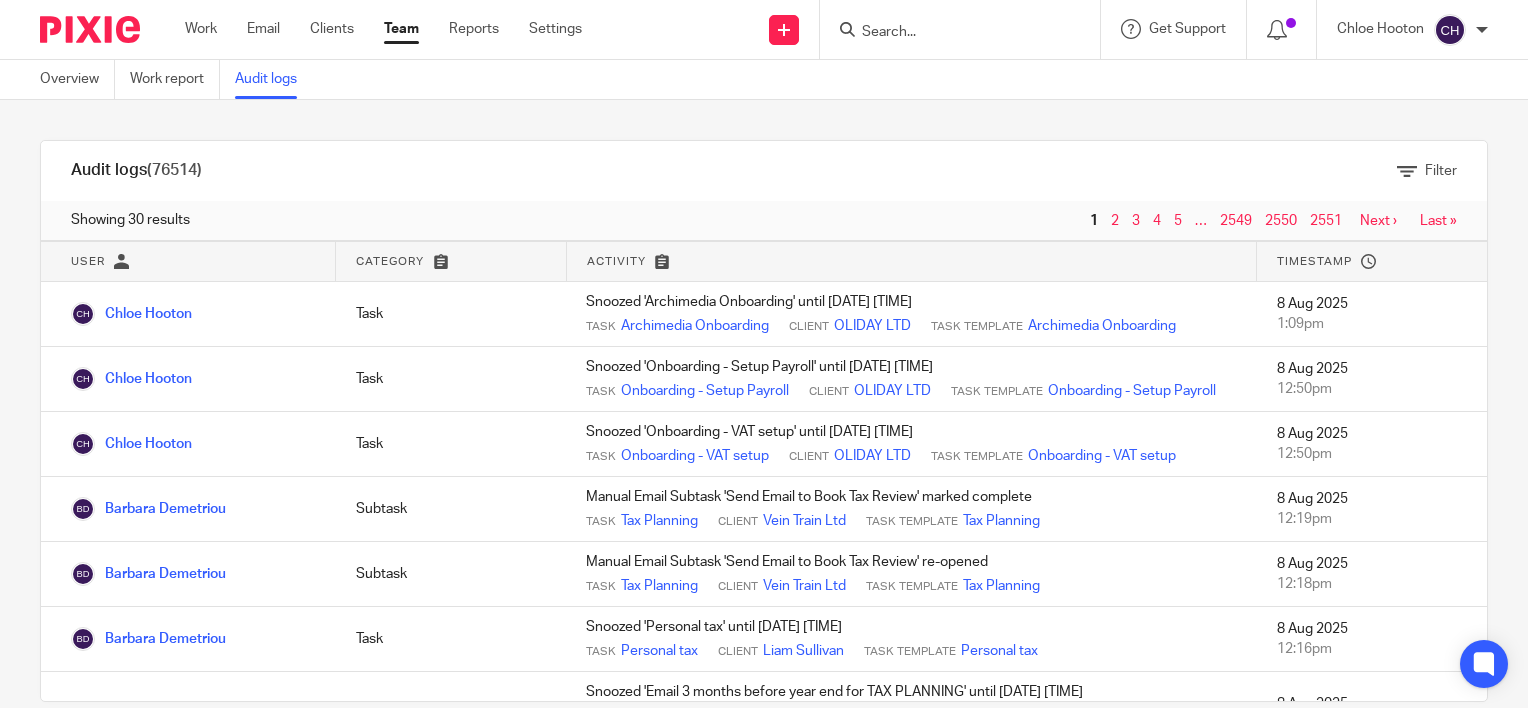 click at bounding box center (90, 29) 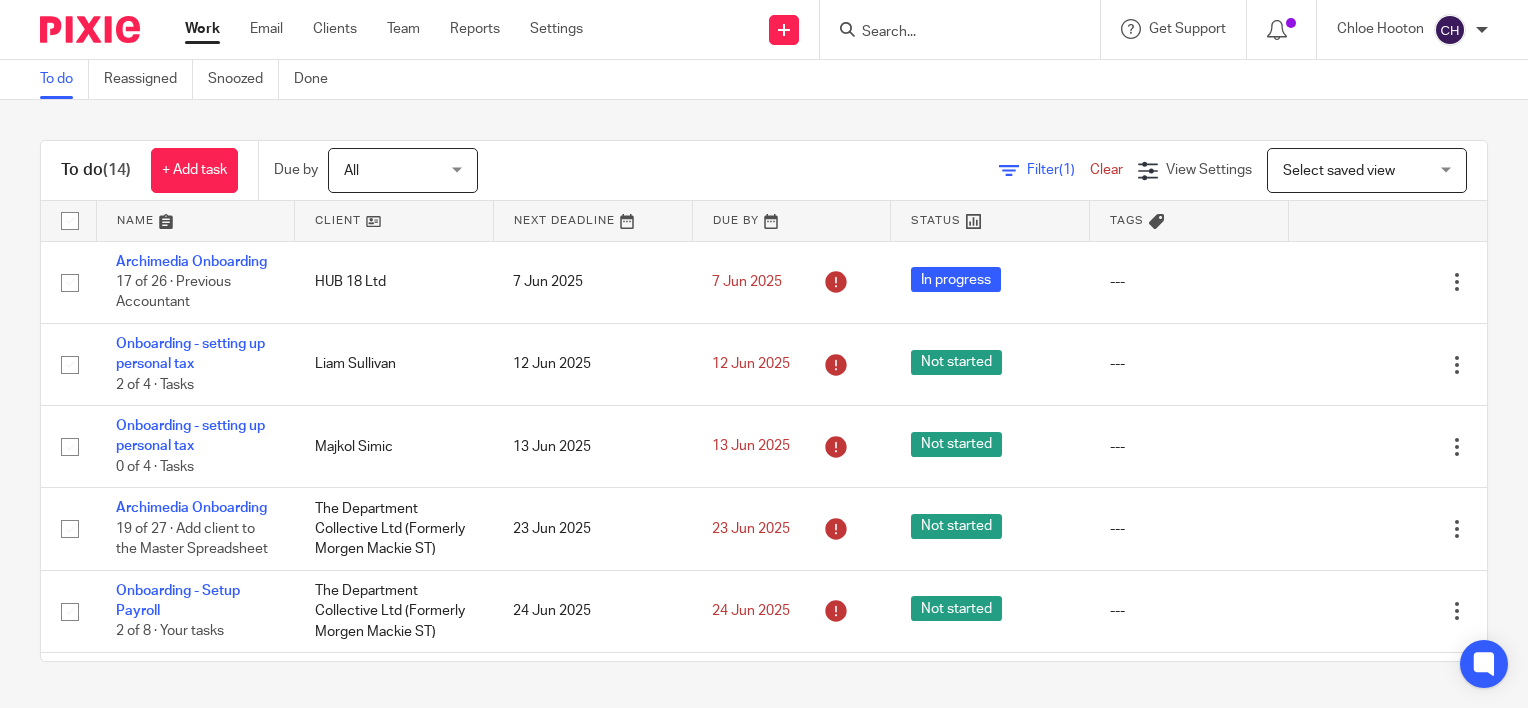 scroll, scrollTop: 0, scrollLeft: 0, axis: both 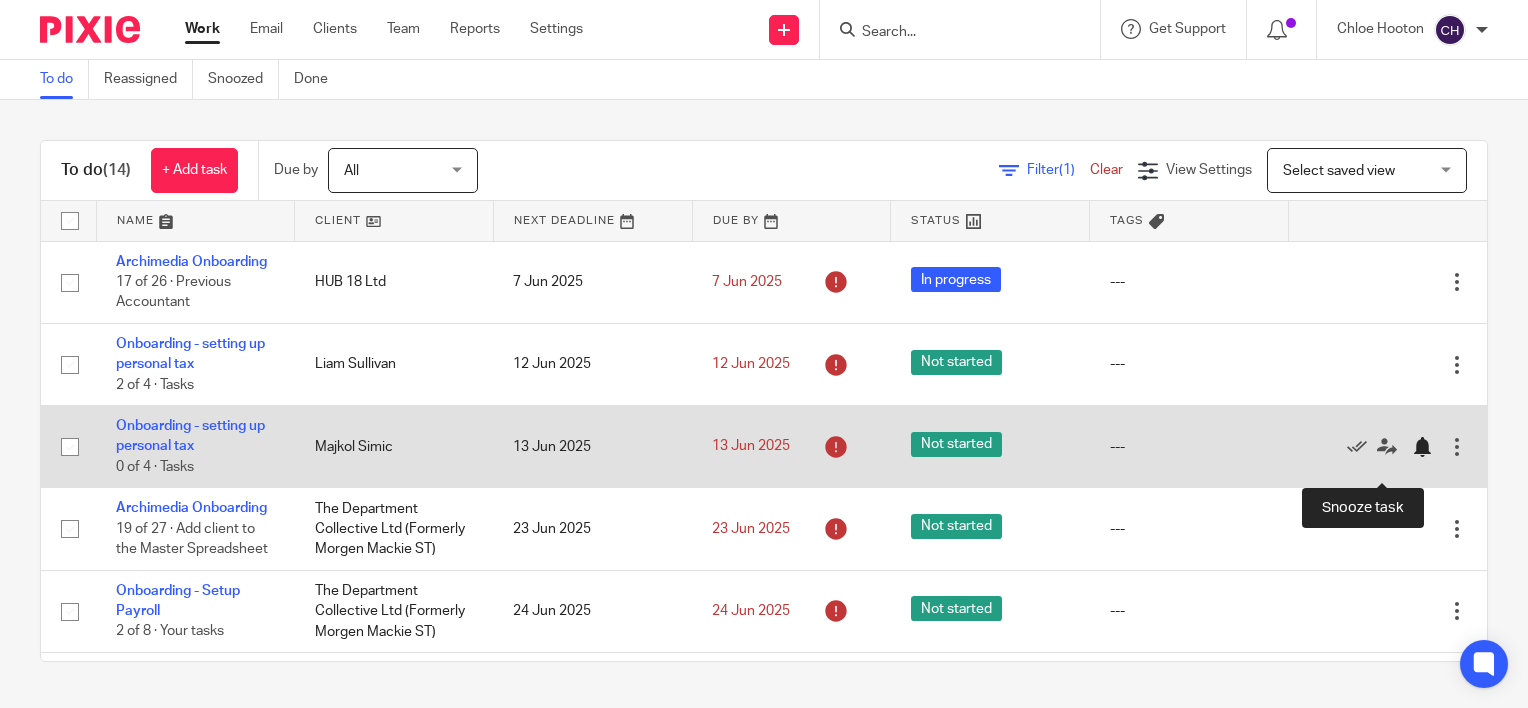 click at bounding box center [1422, 447] 